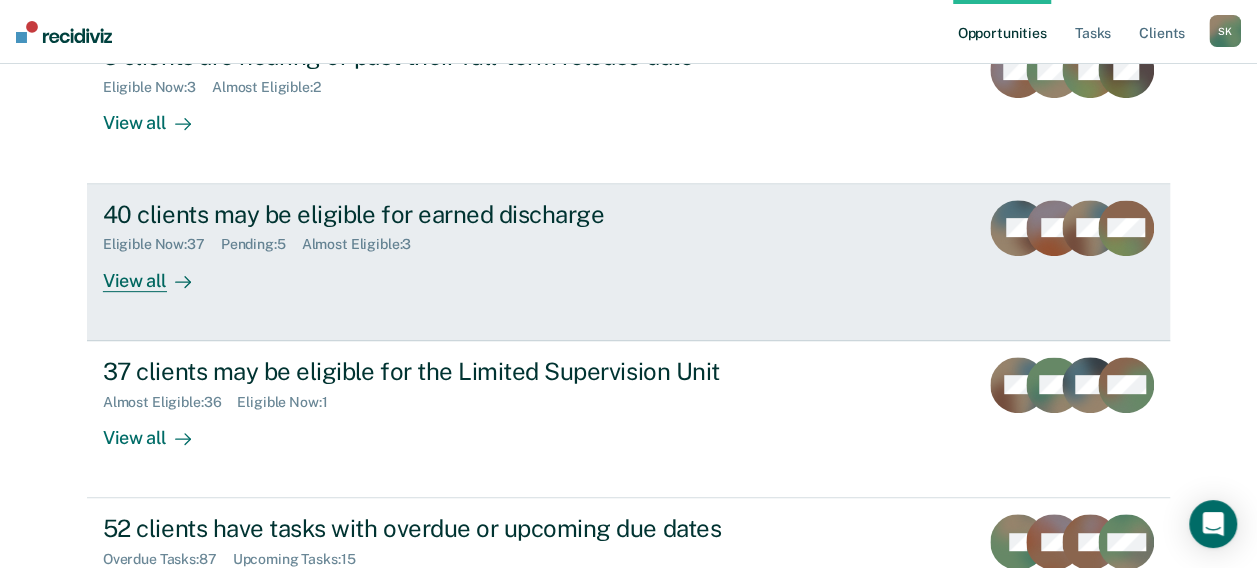 scroll, scrollTop: 300, scrollLeft: 0, axis: vertical 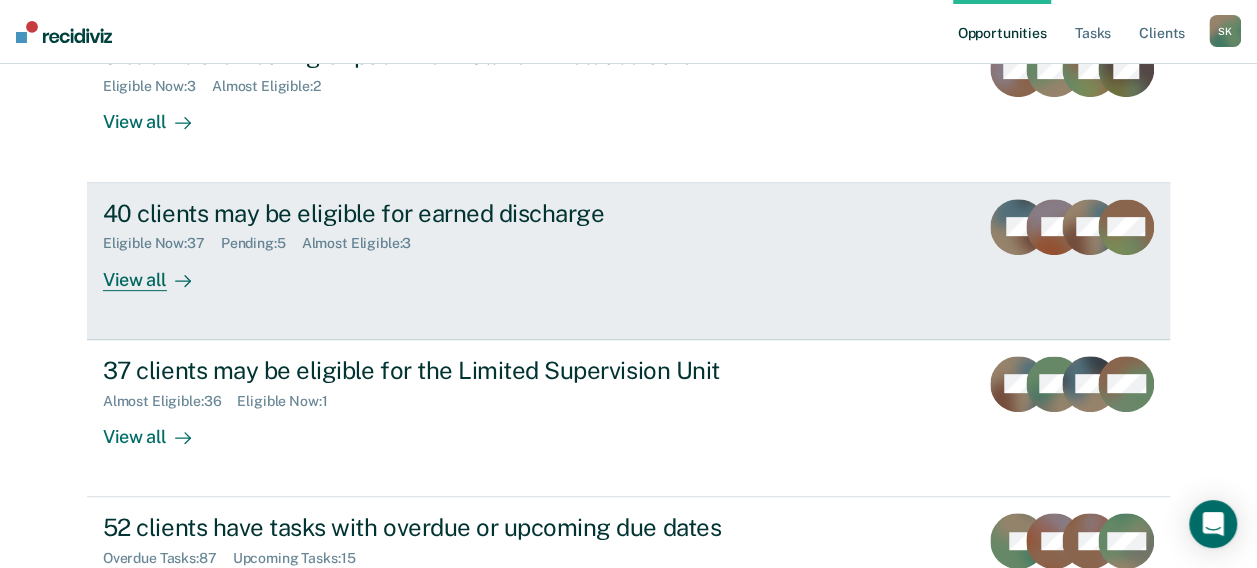 click on "40 clients may be eligible for earned discharge Eligible Now : 37 Pending : 5 Almost Eligible : 3 View all JM GV CN + 37" at bounding box center (628, 261) 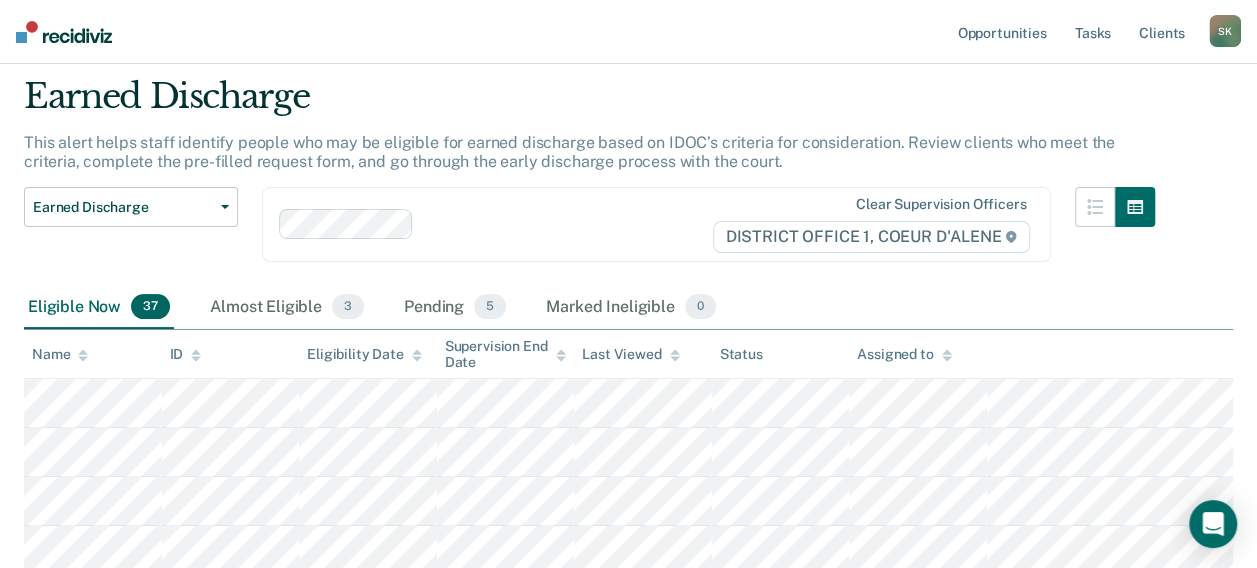 scroll, scrollTop: 0, scrollLeft: 0, axis: both 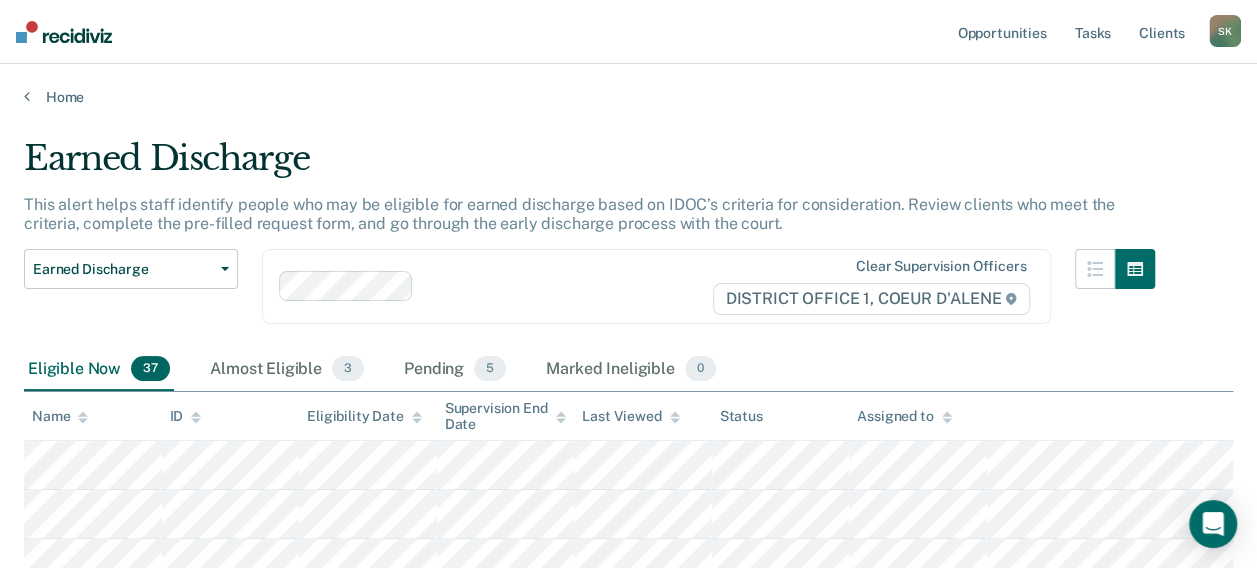 click on "Home" at bounding box center (628, 85) 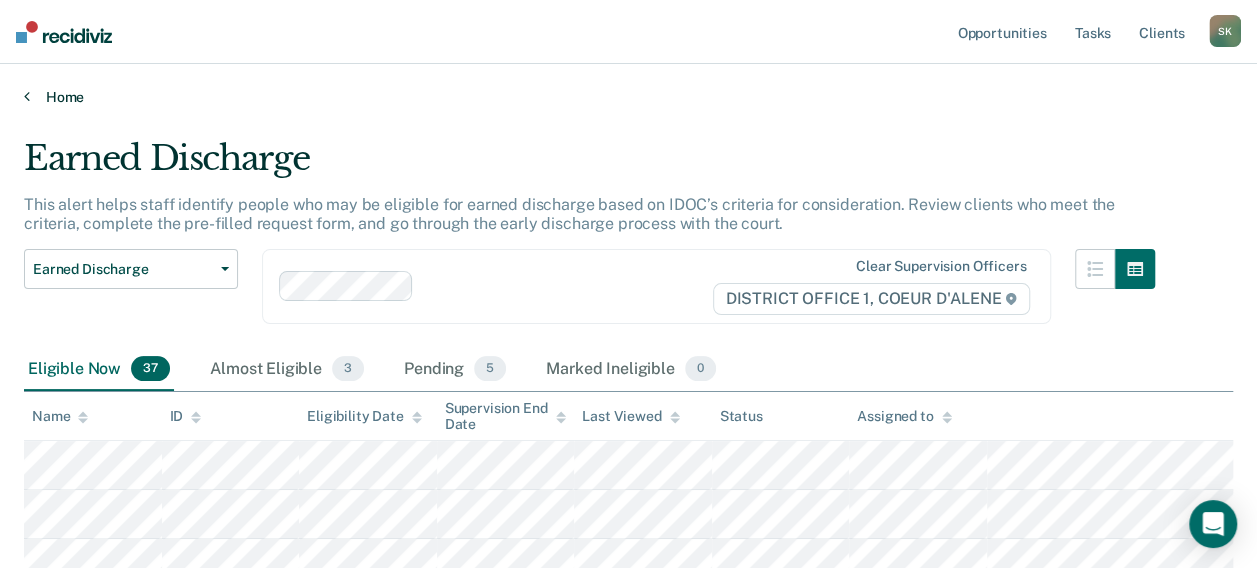 click on "Home" at bounding box center (628, 97) 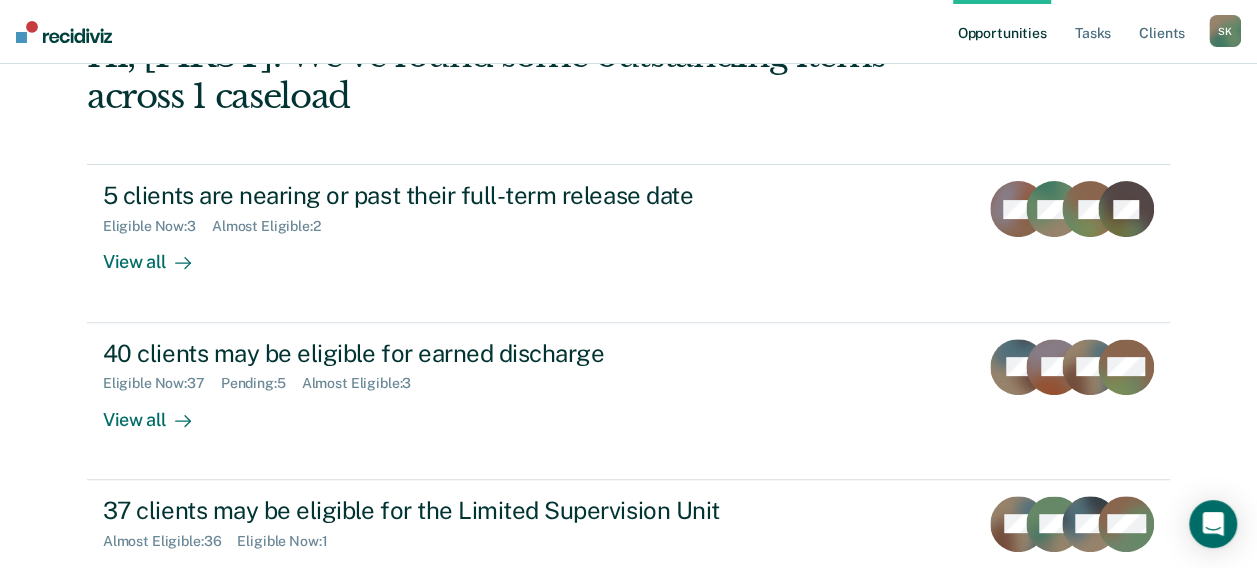 scroll, scrollTop: 400, scrollLeft: 0, axis: vertical 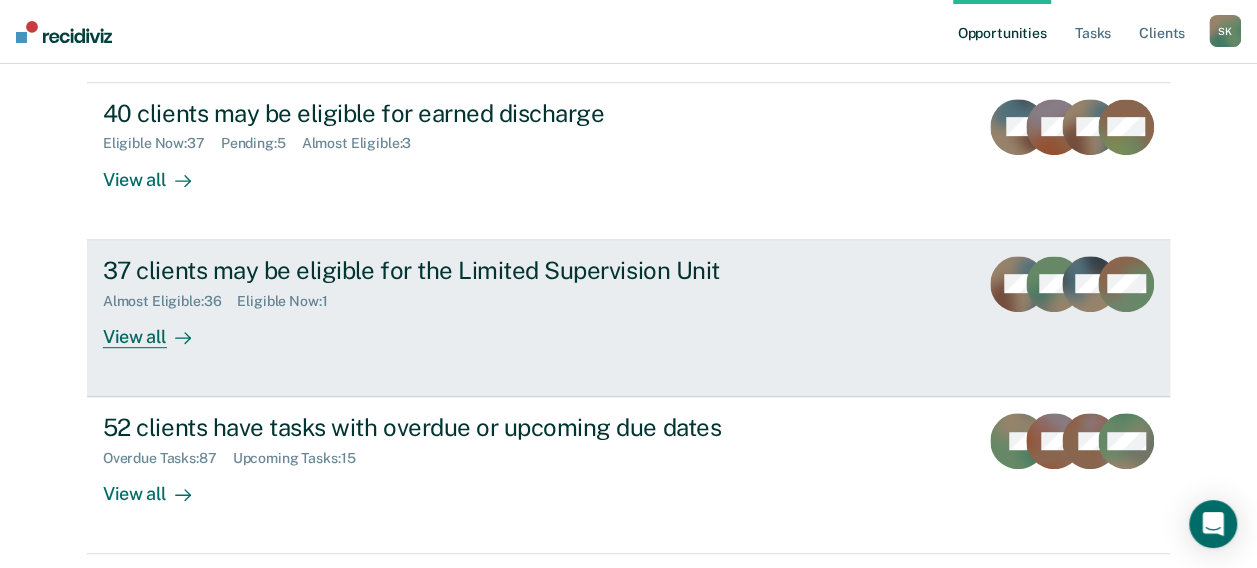 click on "37 clients may be eligible for the Limited Supervision Unit Almost Eligible : 36 Eligible Now : 1 View all" at bounding box center (478, 302) 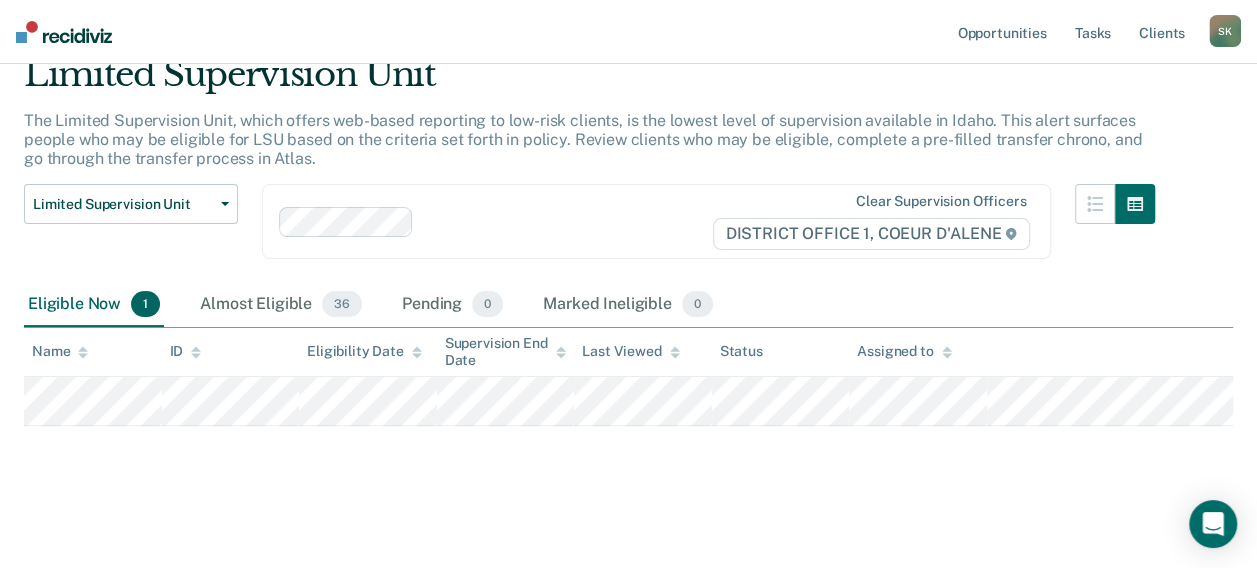 scroll, scrollTop: 0, scrollLeft: 0, axis: both 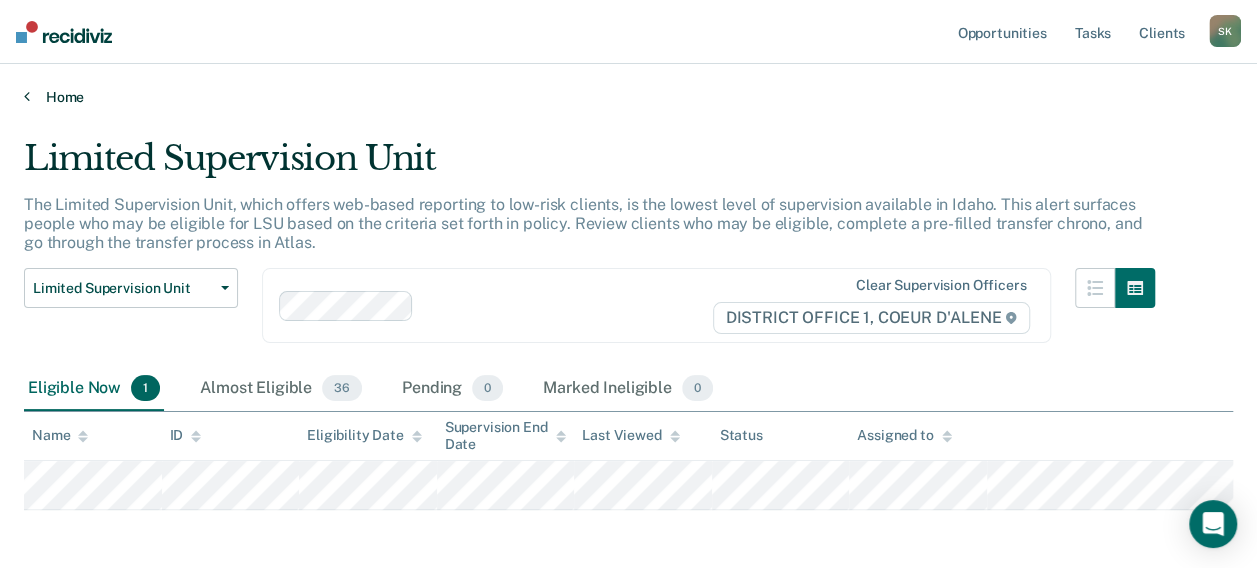 click on "Home" at bounding box center (628, 97) 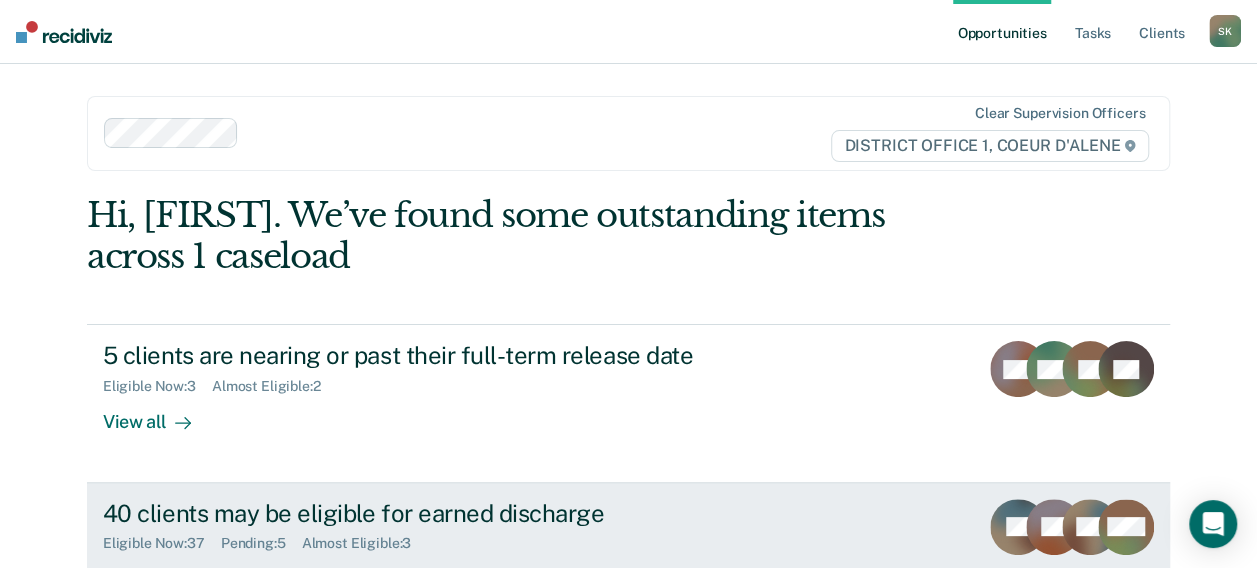 scroll, scrollTop: 300, scrollLeft: 0, axis: vertical 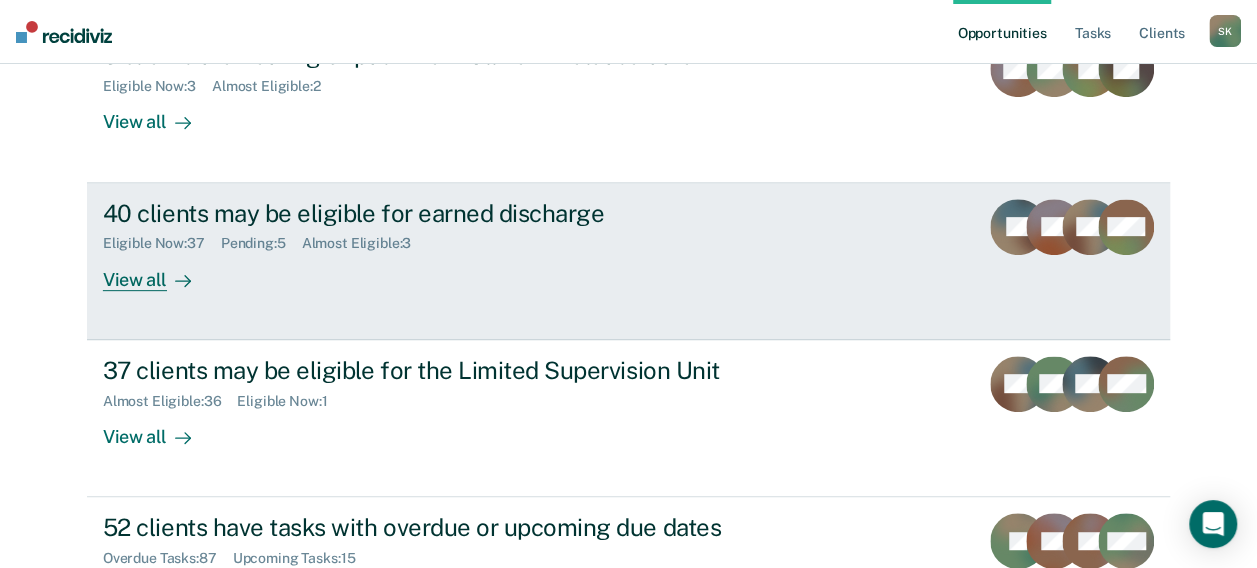 click on "40 clients may be eligible for earned discharge" at bounding box center (454, 213) 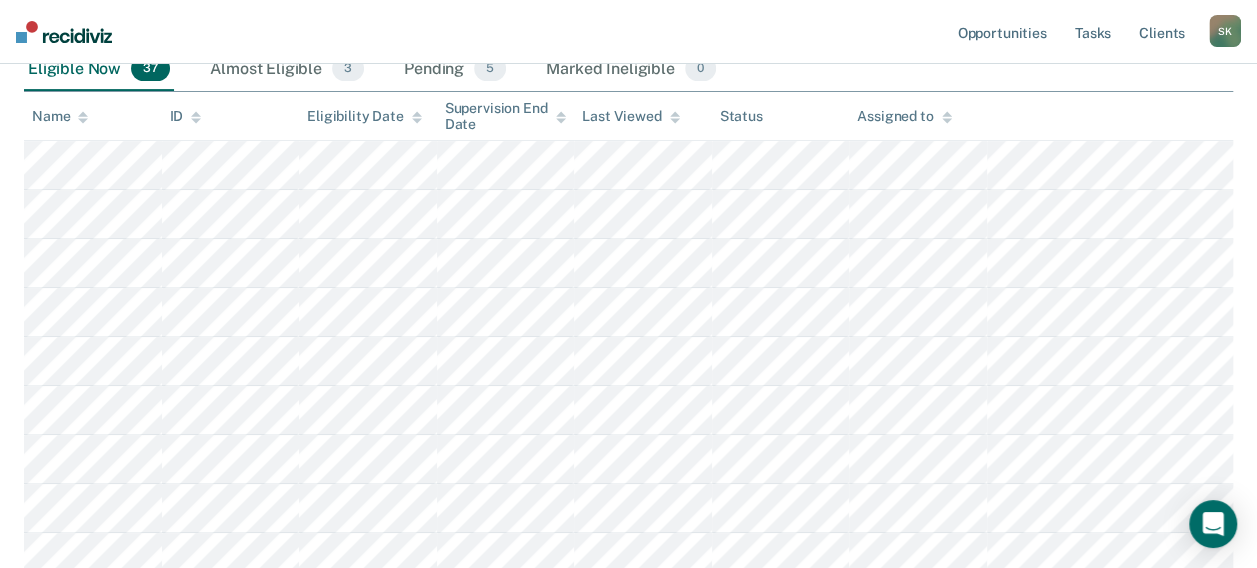 scroll, scrollTop: 0, scrollLeft: 0, axis: both 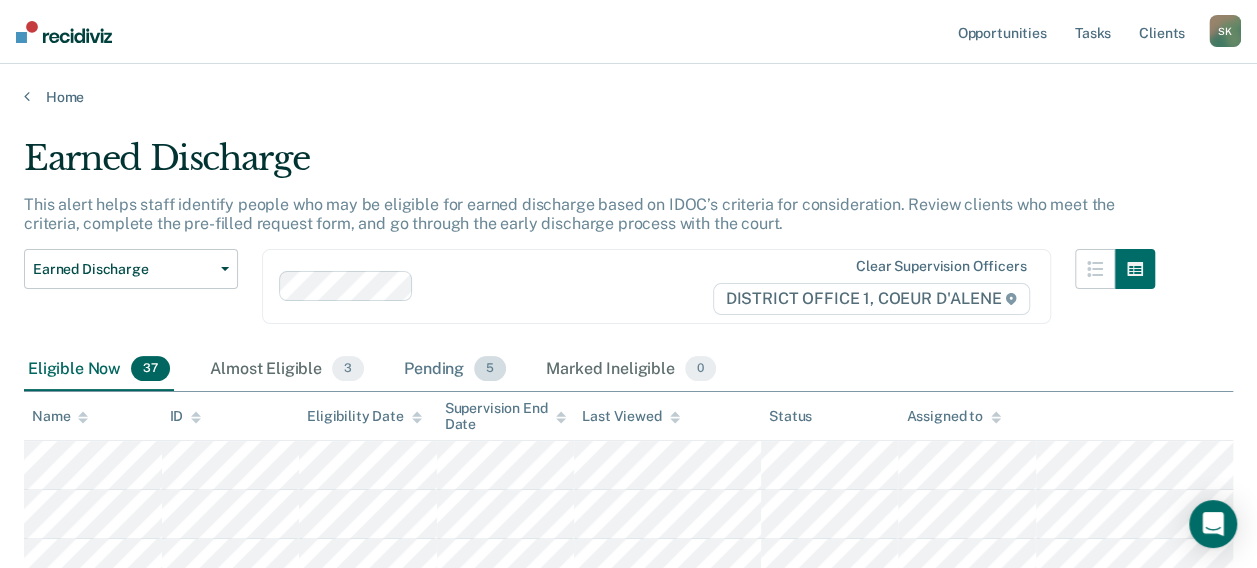 click on "Pending 5" at bounding box center [455, 370] 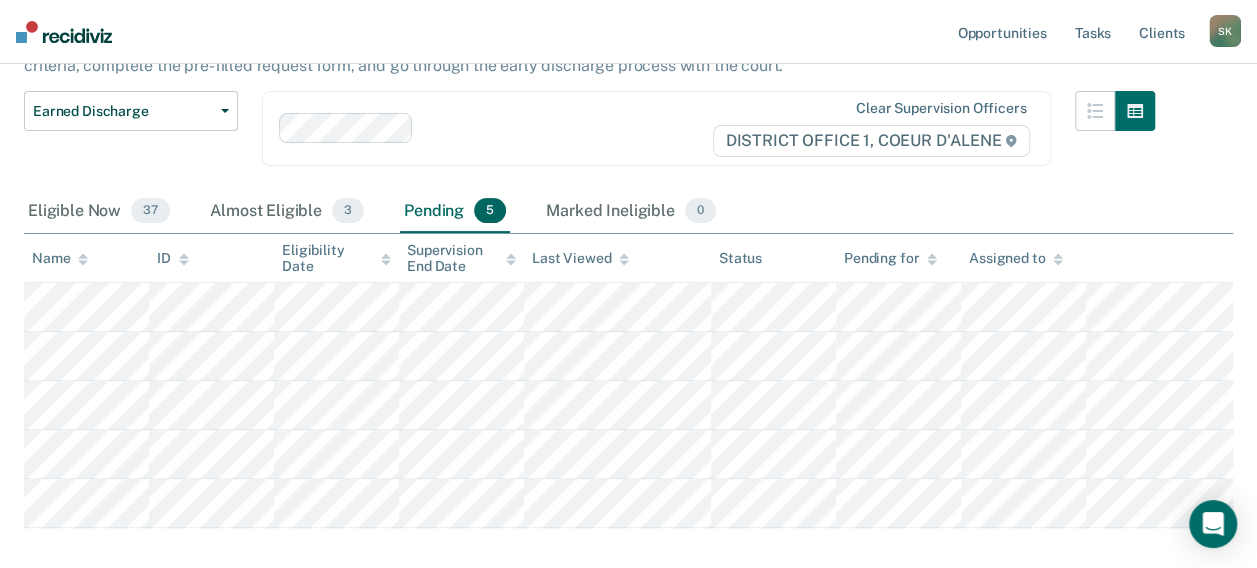 scroll, scrollTop: 261, scrollLeft: 0, axis: vertical 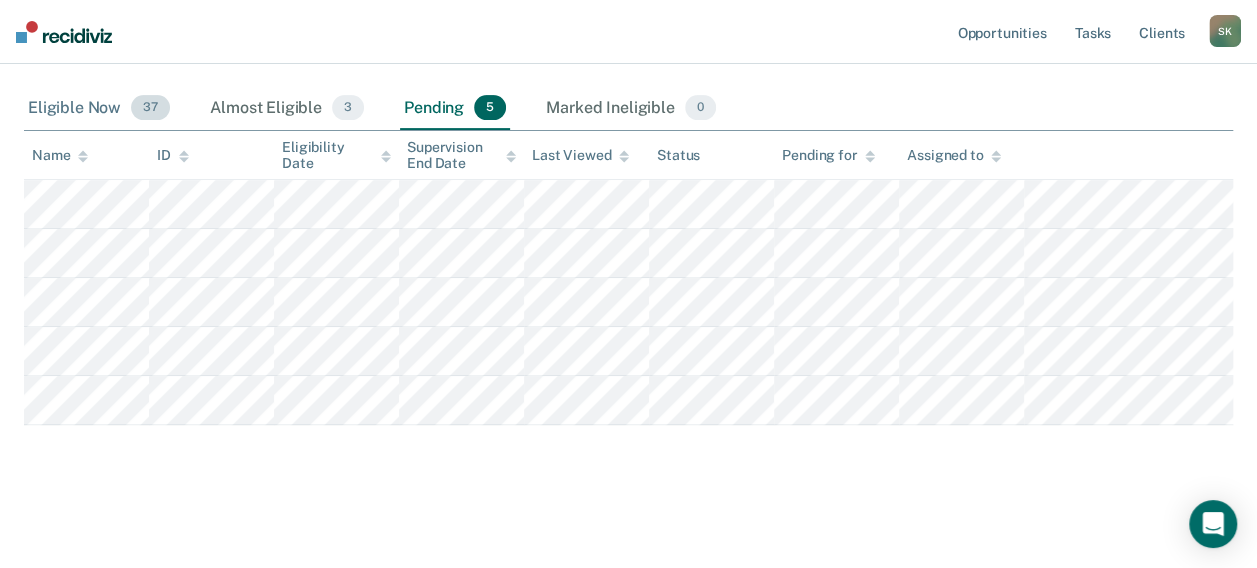 click on "Eligible Now 37" at bounding box center [99, 109] 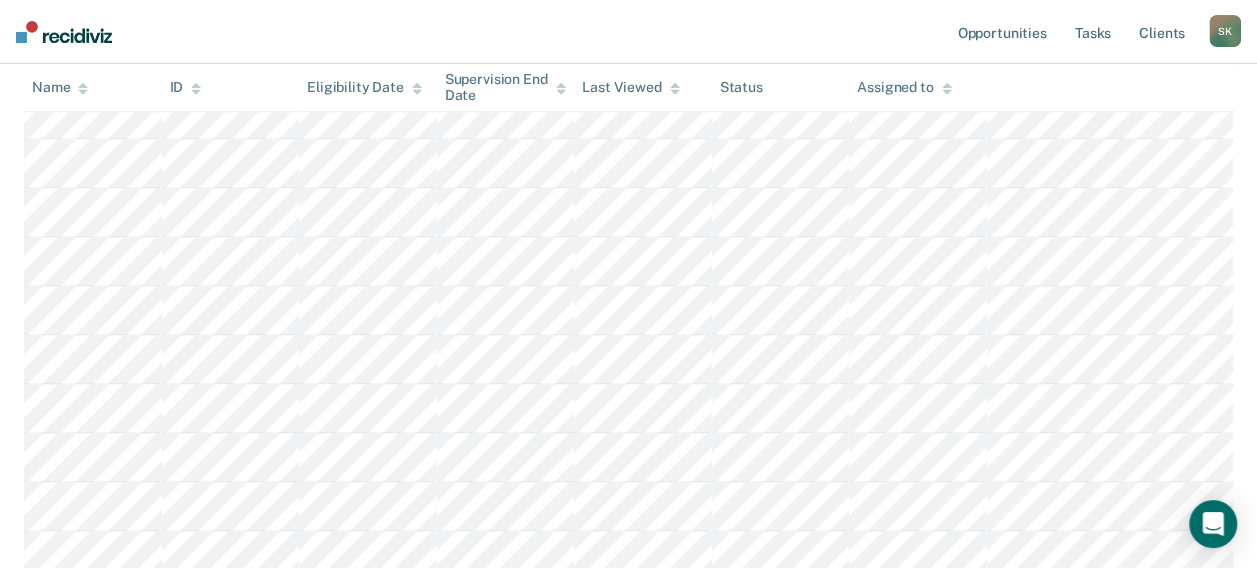 scroll, scrollTop: 1261, scrollLeft: 0, axis: vertical 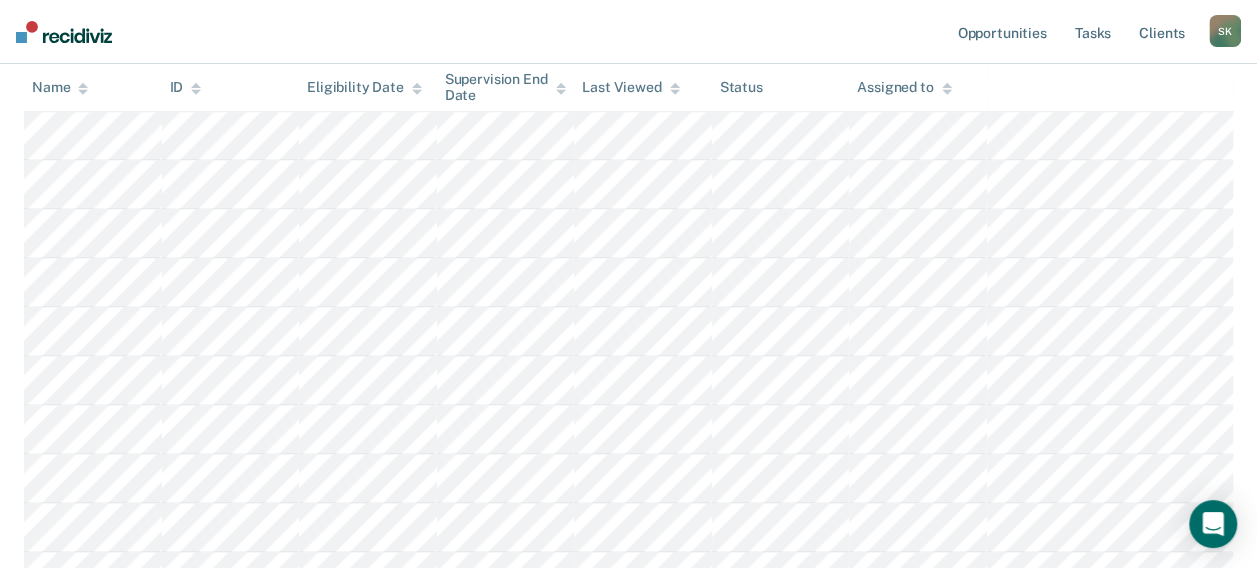 drag, startPoint x: 682, startPoint y: 47, endPoint x: 783, endPoint y: 94, distance: 111.40018 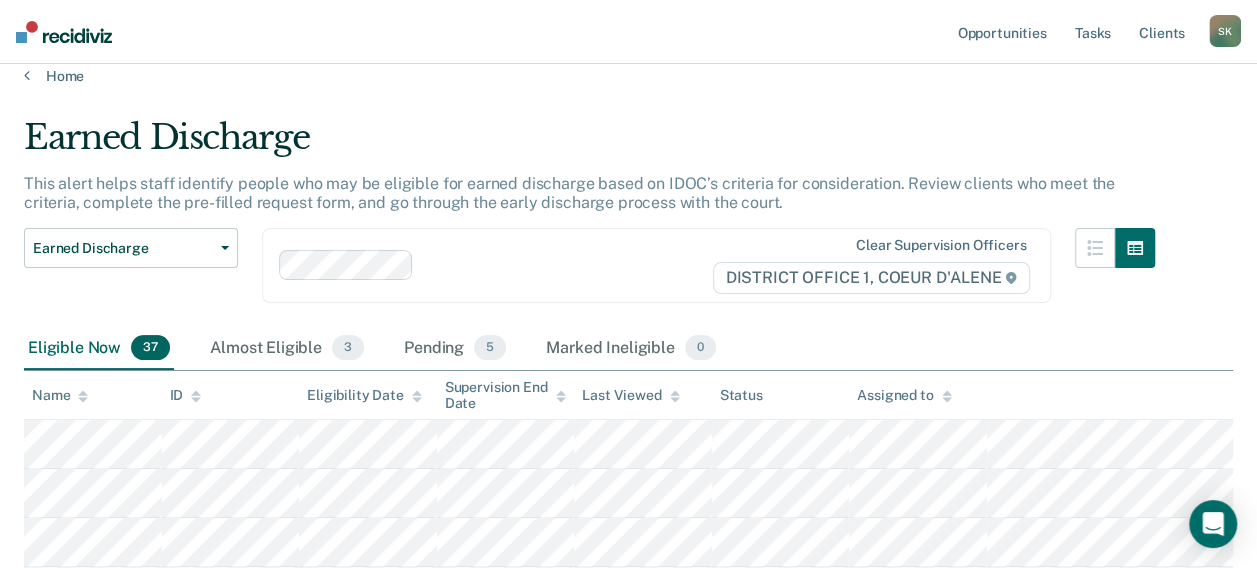 scroll, scrollTop: 0, scrollLeft: 0, axis: both 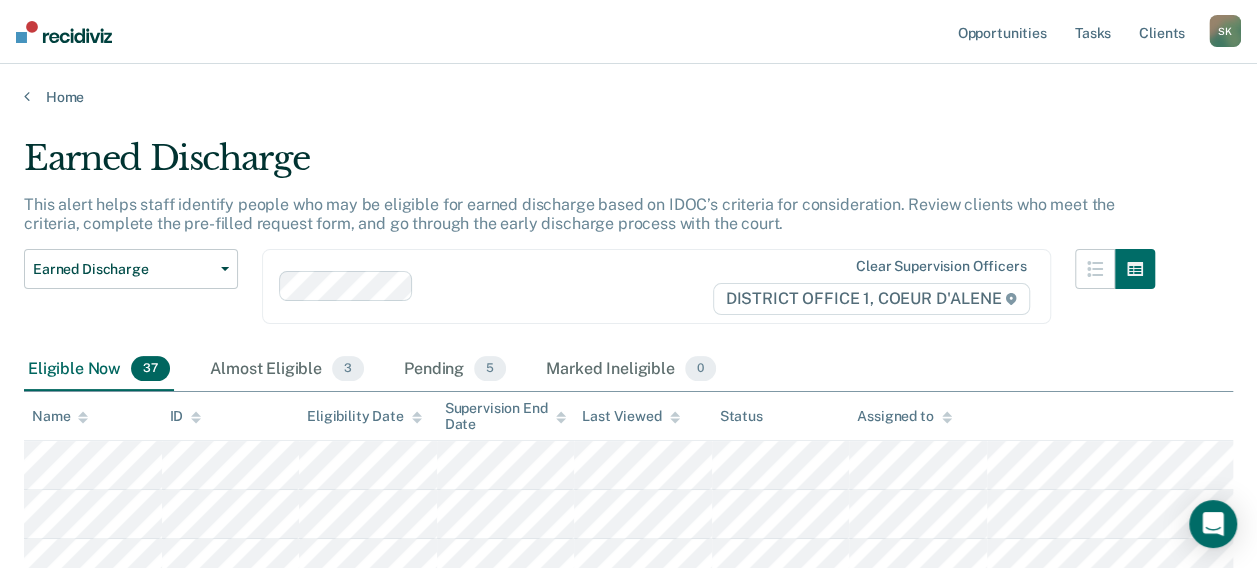 click on "Opportunities Tasks Client s [LAST], [FIRST] S K Profile How it works Log Out" at bounding box center [628, 32] 